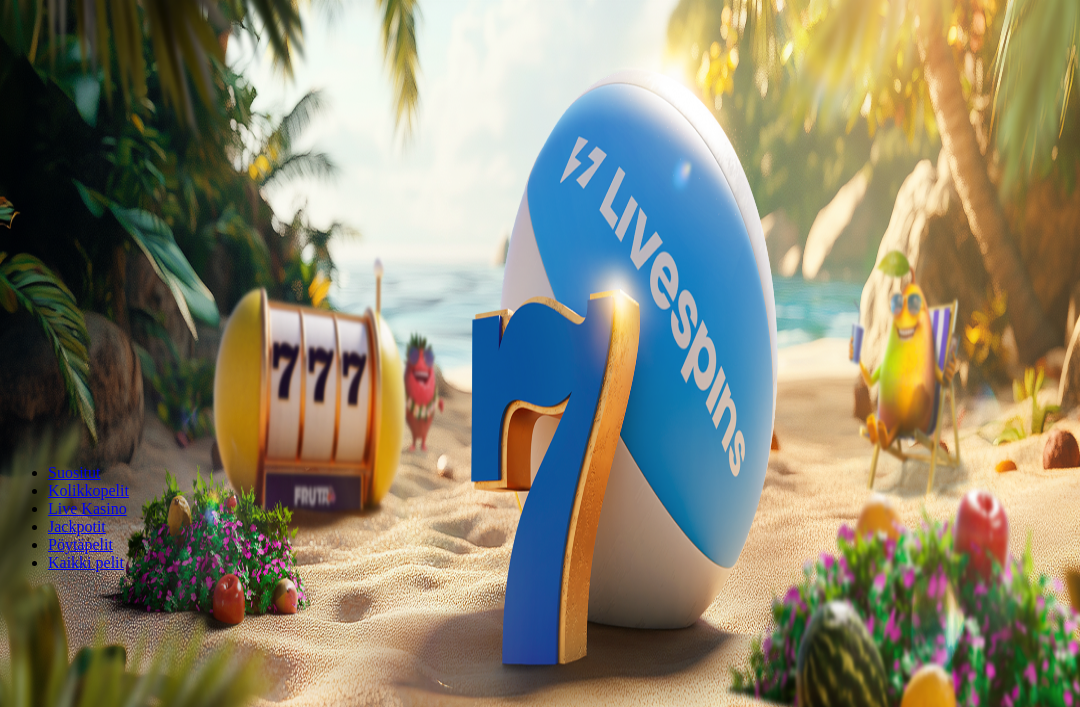 scroll, scrollTop: 0, scrollLeft: 0, axis: both 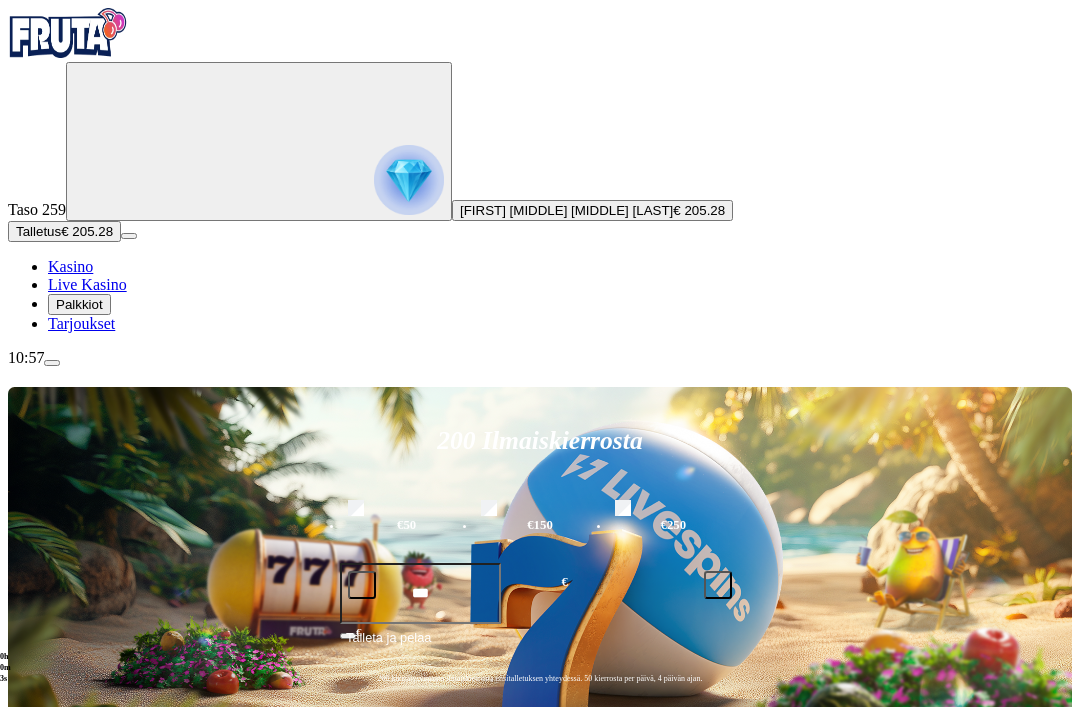 click on "Pelaa nyt" at bounding box center [77, 1243] 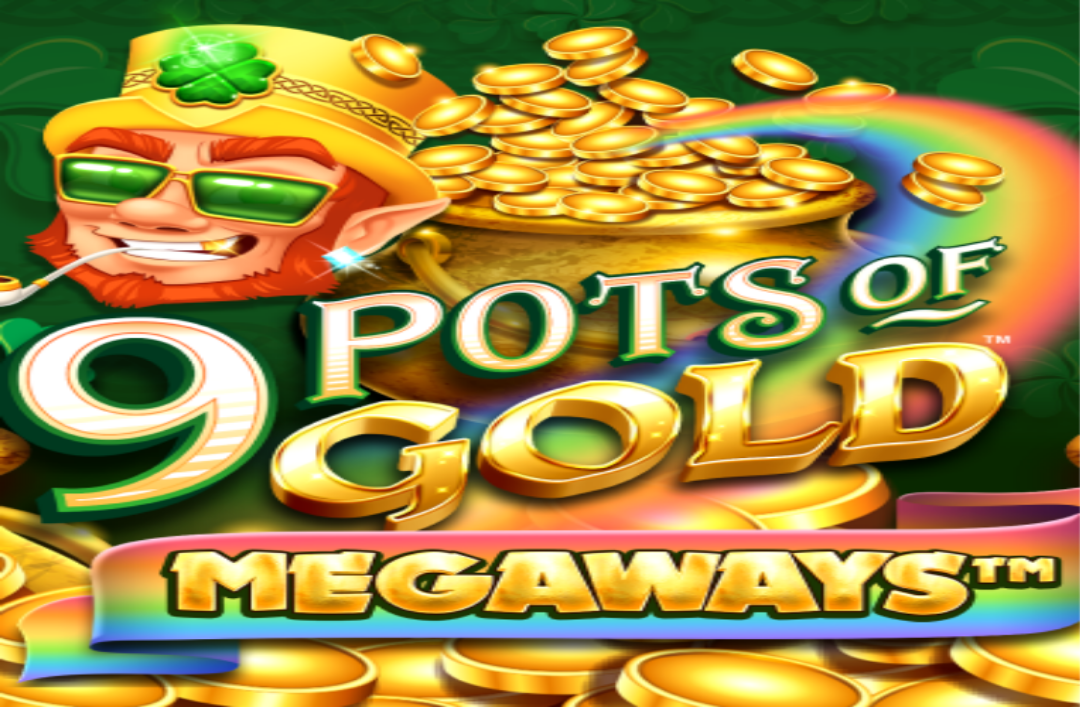 scroll, scrollTop: 0, scrollLeft: 0, axis: both 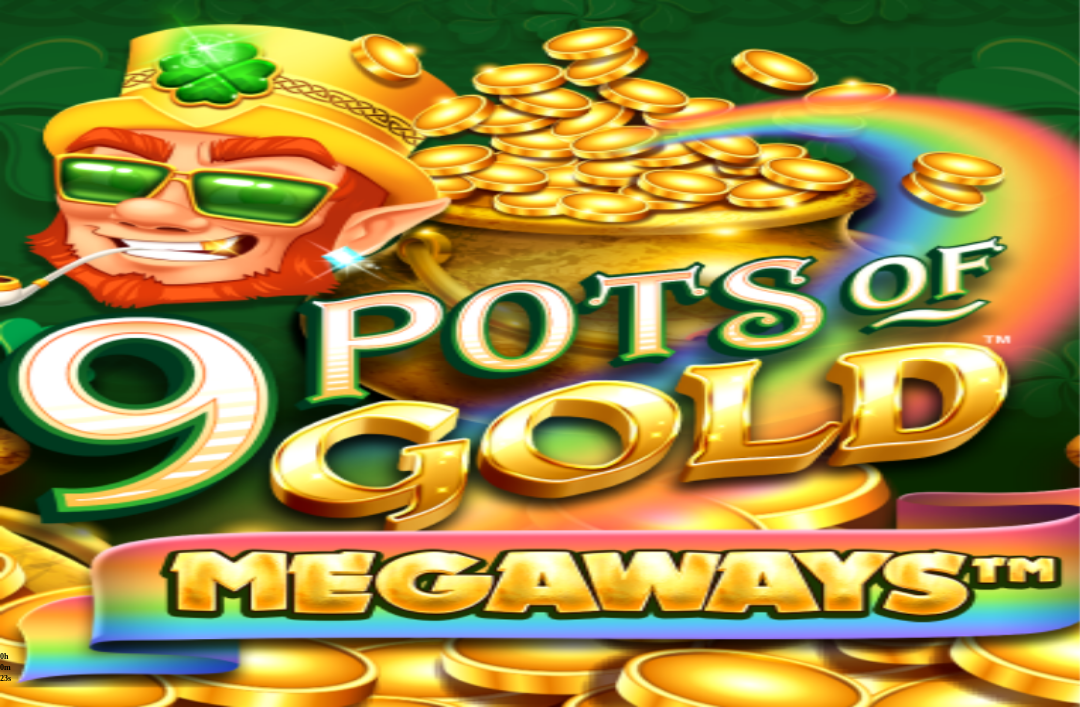 click at bounding box center (16, 820) 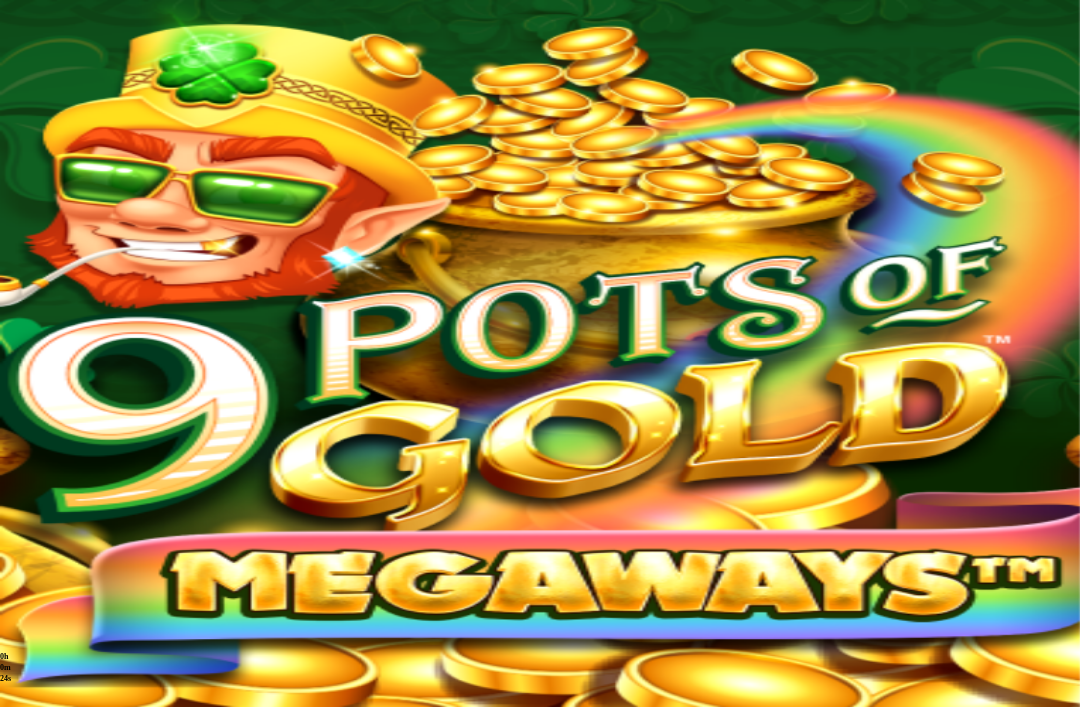 click at bounding box center (16, 820) 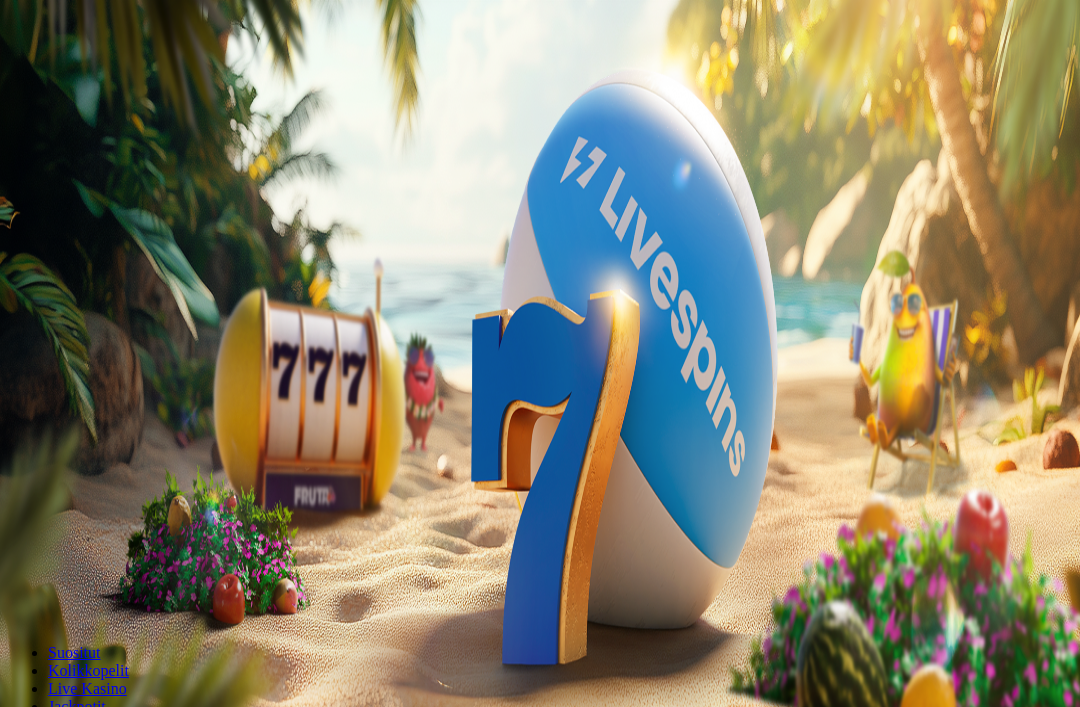 scroll, scrollTop: 0, scrollLeft: 0, axis: both 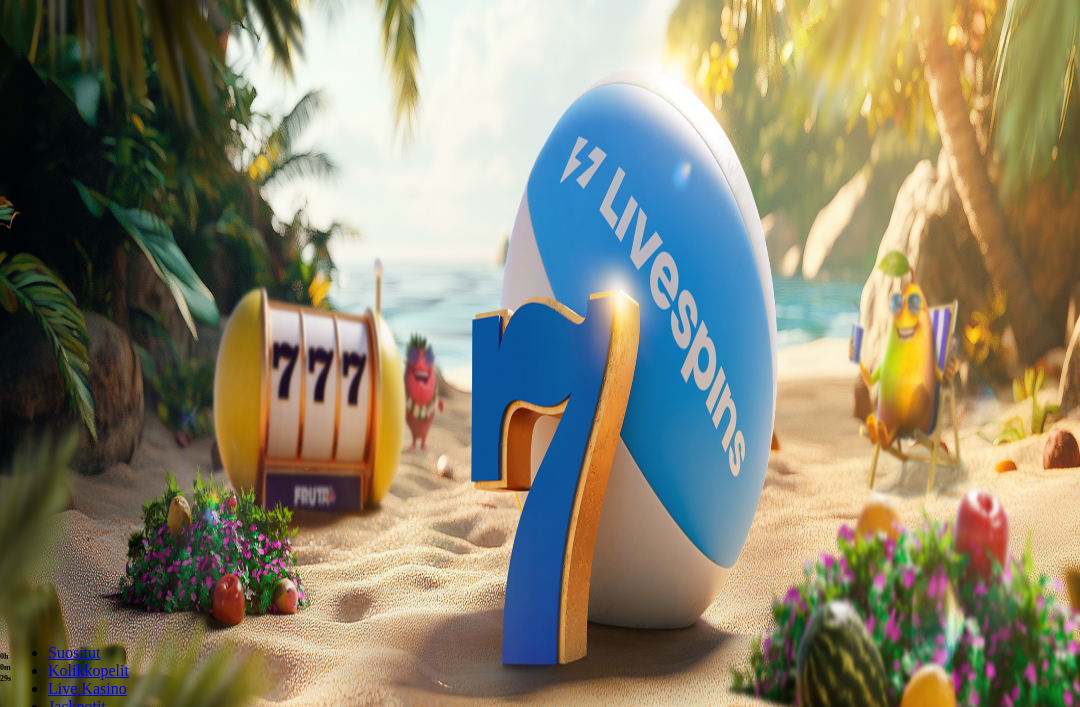 click on "Pelaa nyt" at bounding box center (77, 1099) 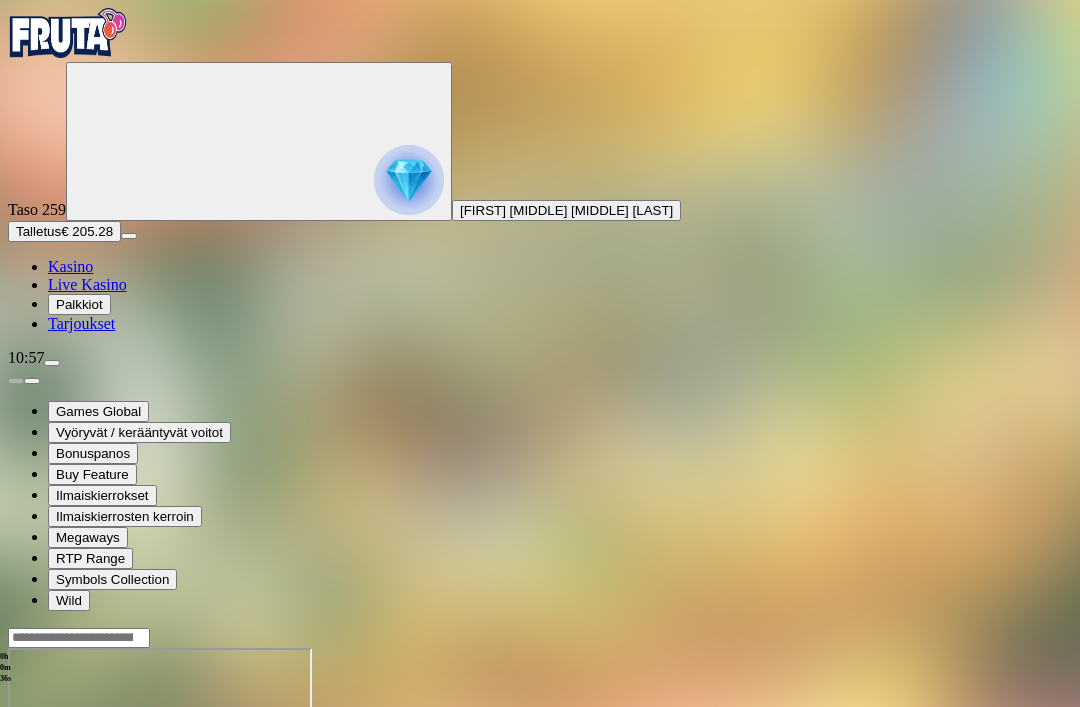 click at bounding box center (16, 820) 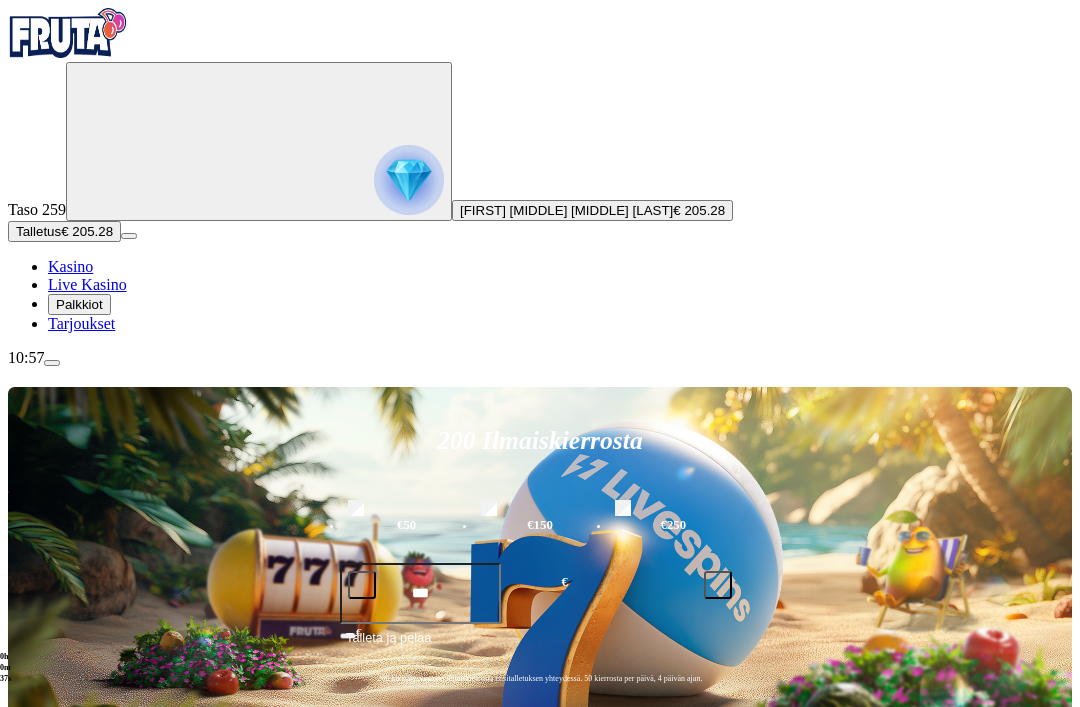 click on "Pelaa nyt" at bounding box center (77, 1147) 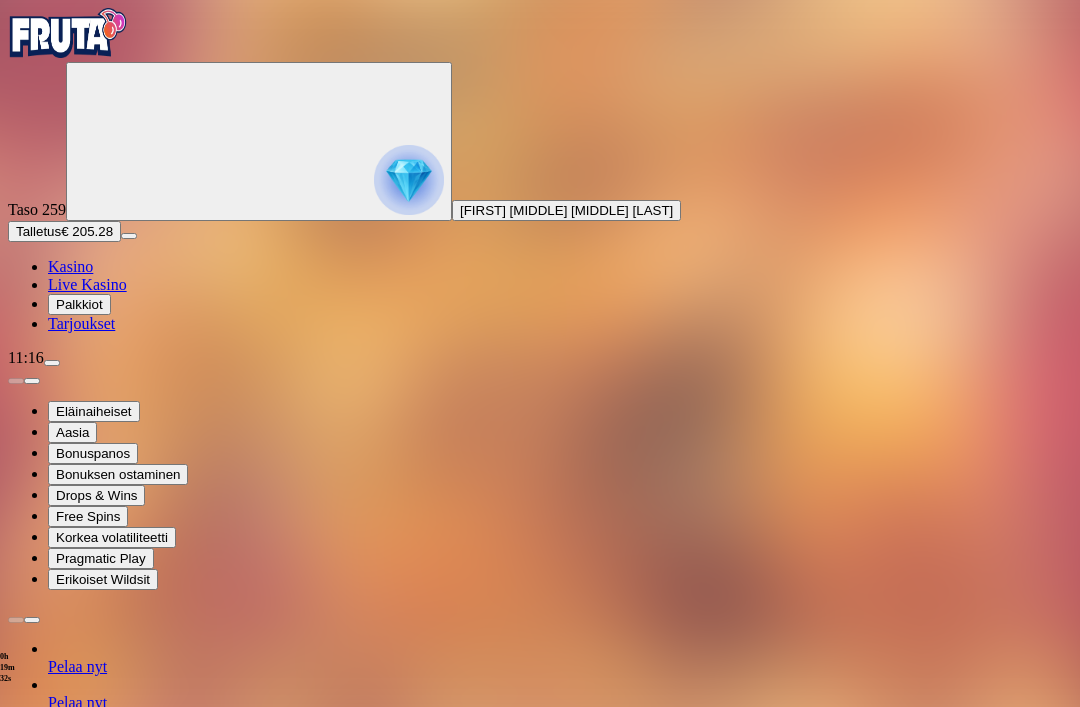 click on "0h 19m 32s Talletus Kokonaissaldo € 205.28 Kotiutus € 205.28 Bonukset € 0.00 Talletus Aulaan" at bounding box center (540, 1392) 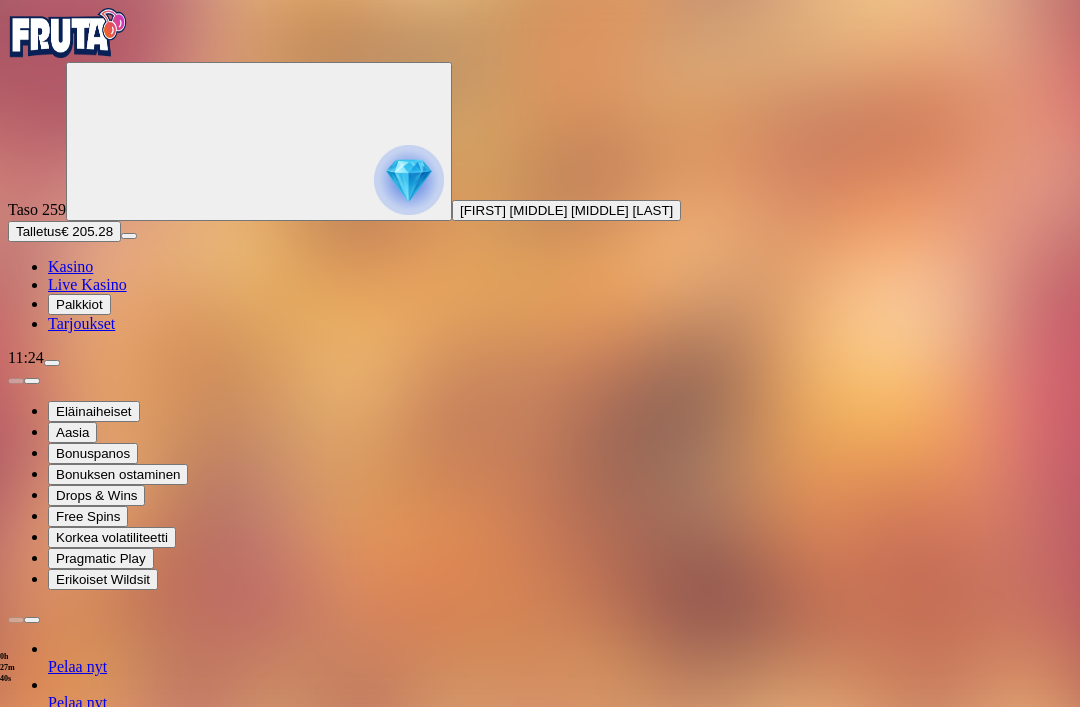click at bounding box center [409, 180] 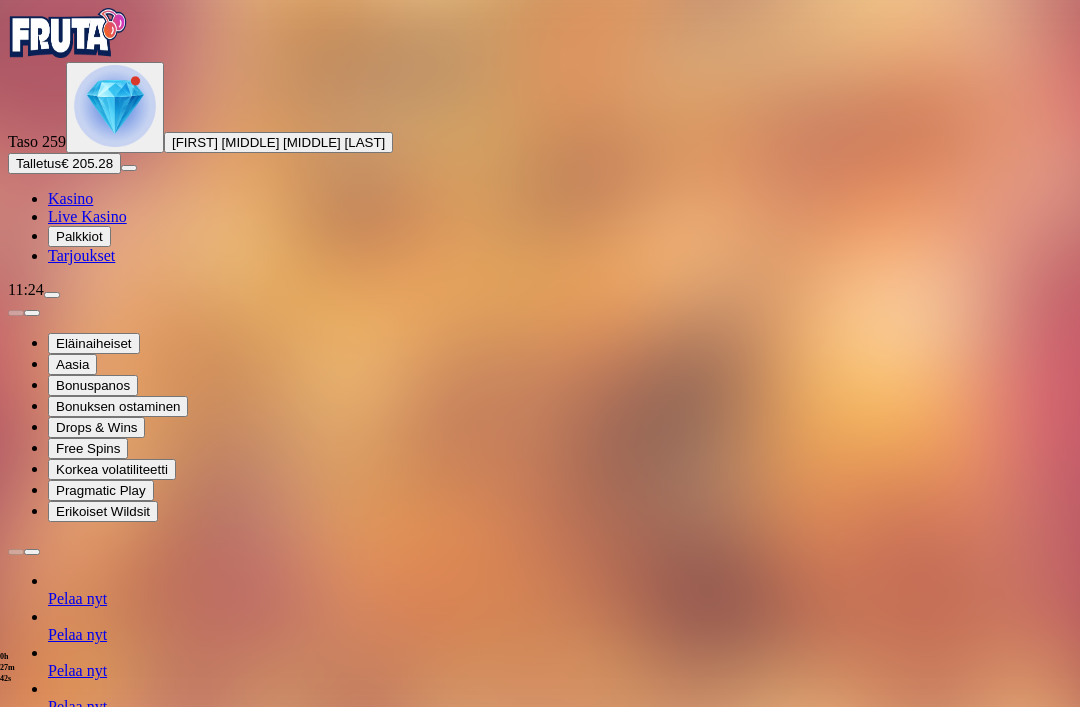scroll, scrollTop: 682, scrollLeft: 0, axis: vertical 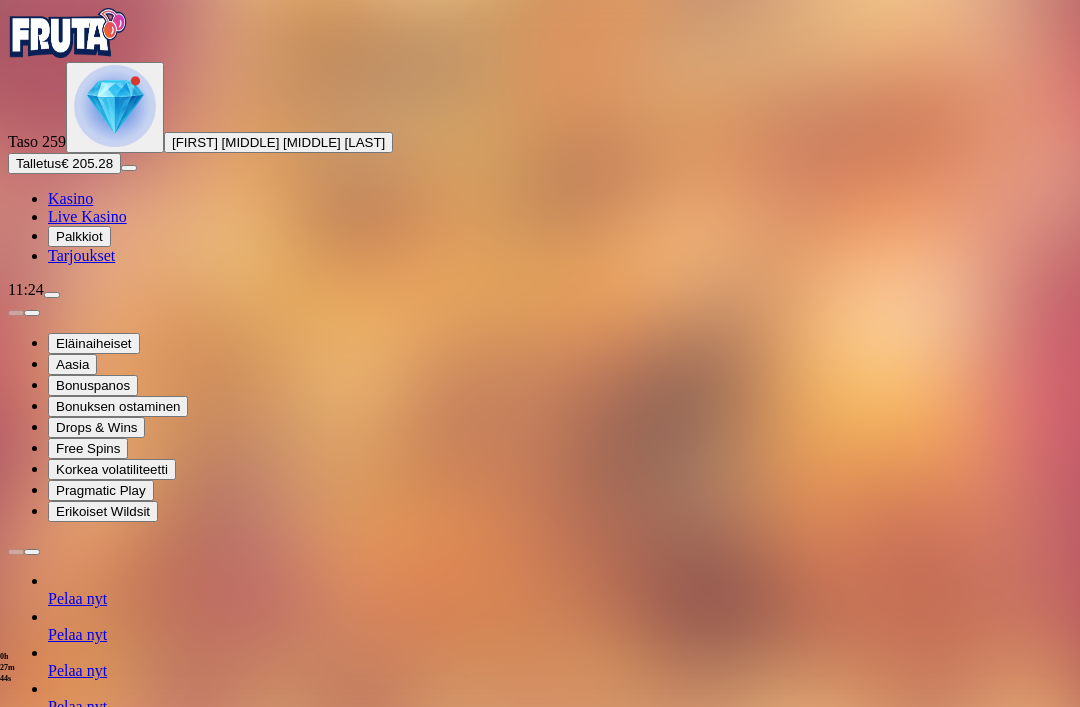 click at bounding box center (112, 2712) 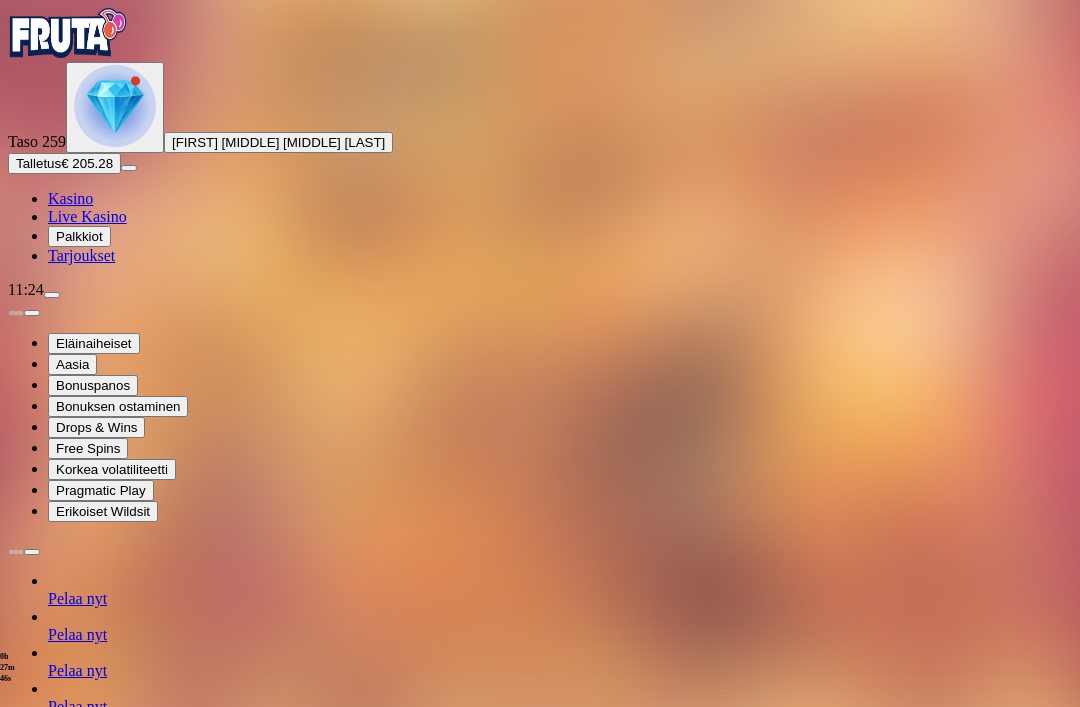 scroll, scrollTop: 0, scrollLeft: 0, axis: both 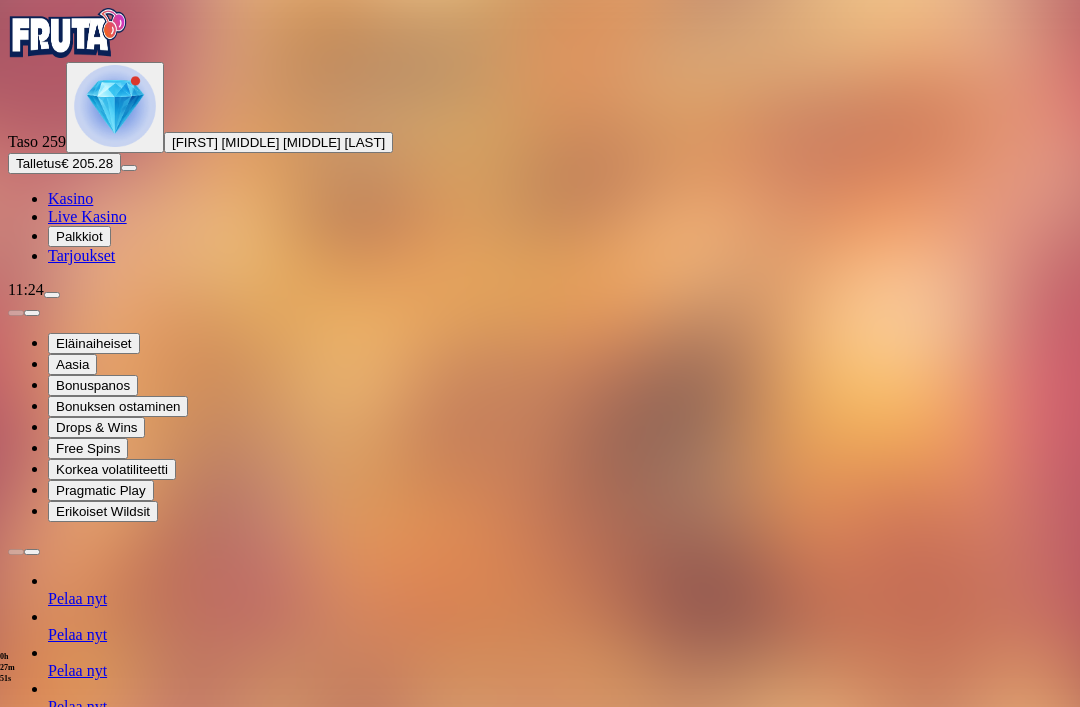 click on "Avaa palkinto" at bounding box center [201, 1624] 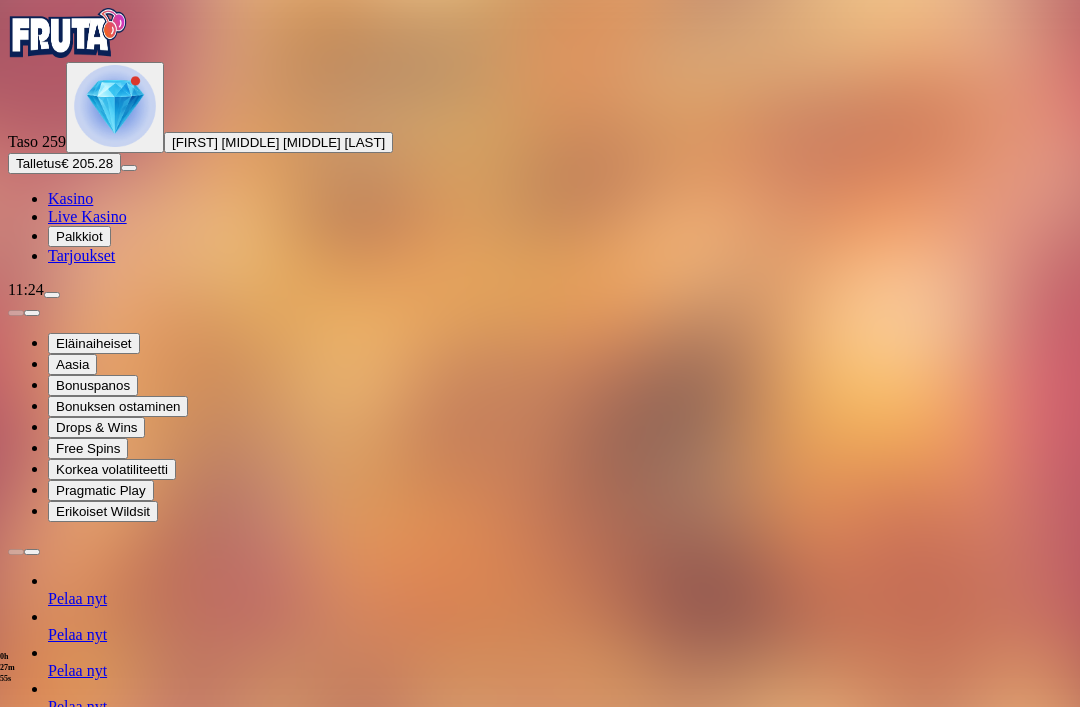 click at bounding box center [88, 1828] 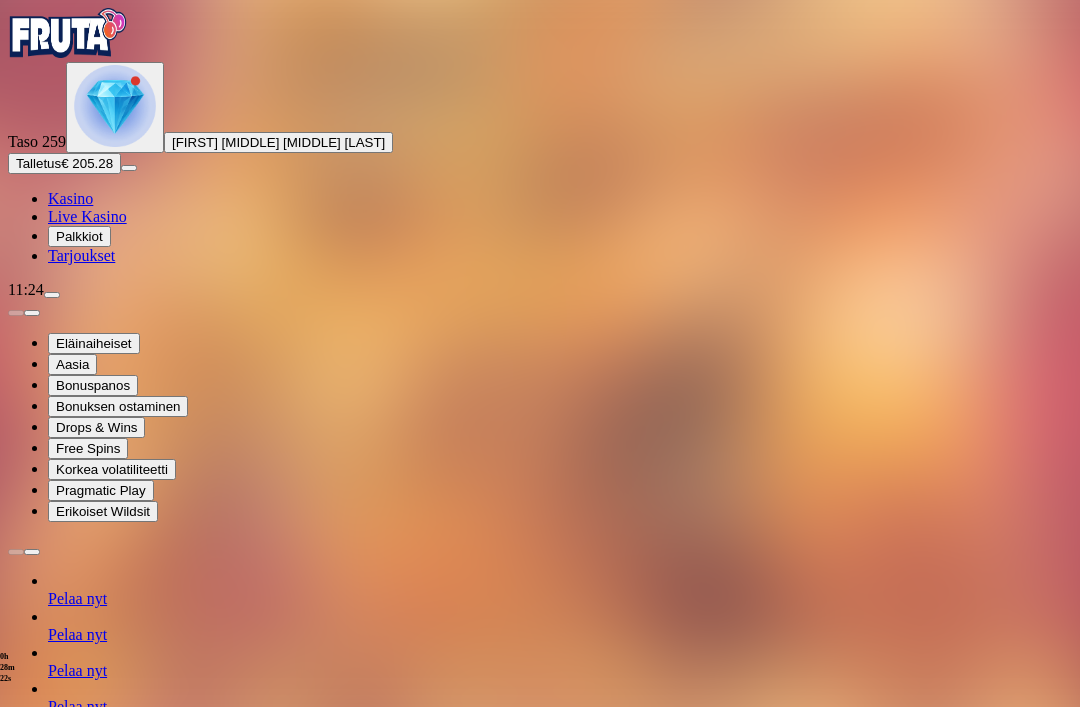 click at bounding box center [115, 106] 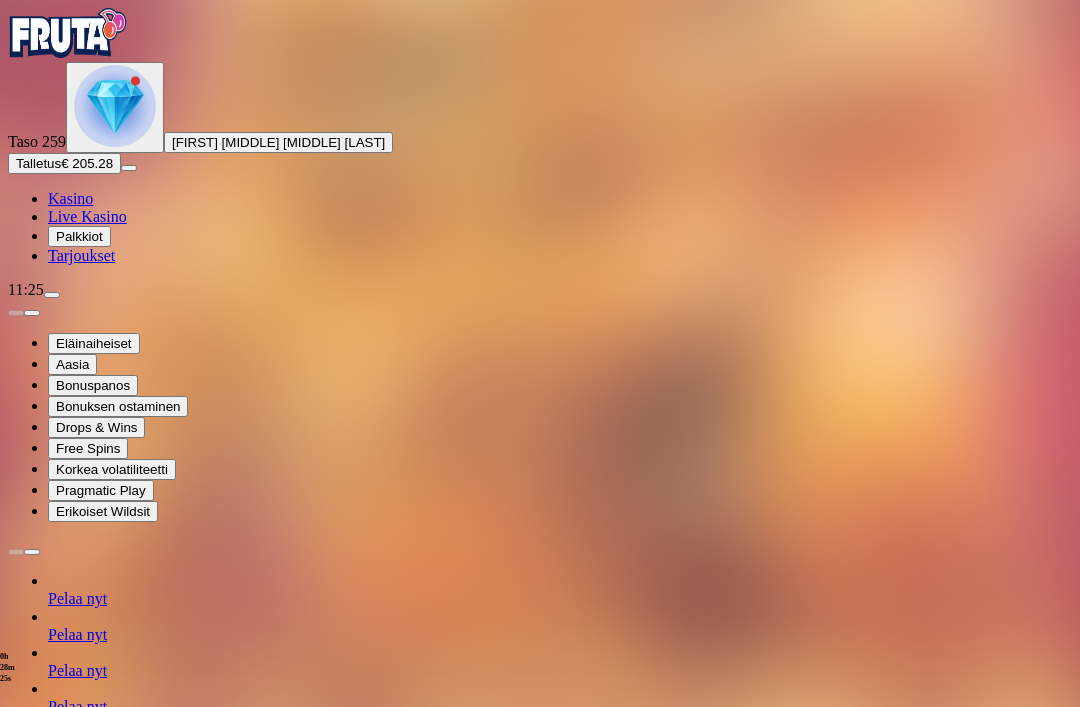 scroll, scrollTop: 516, scrollLeft: 0, axis: vertical 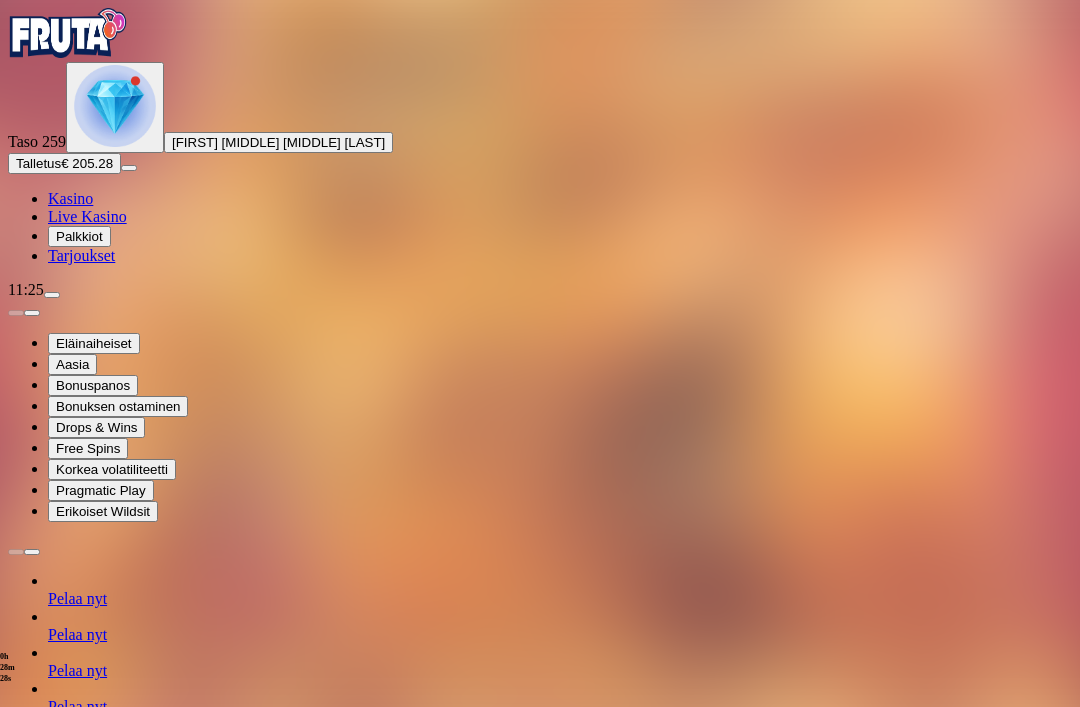 click on "Avaa palkinto" at bounding box center [201, 1624] 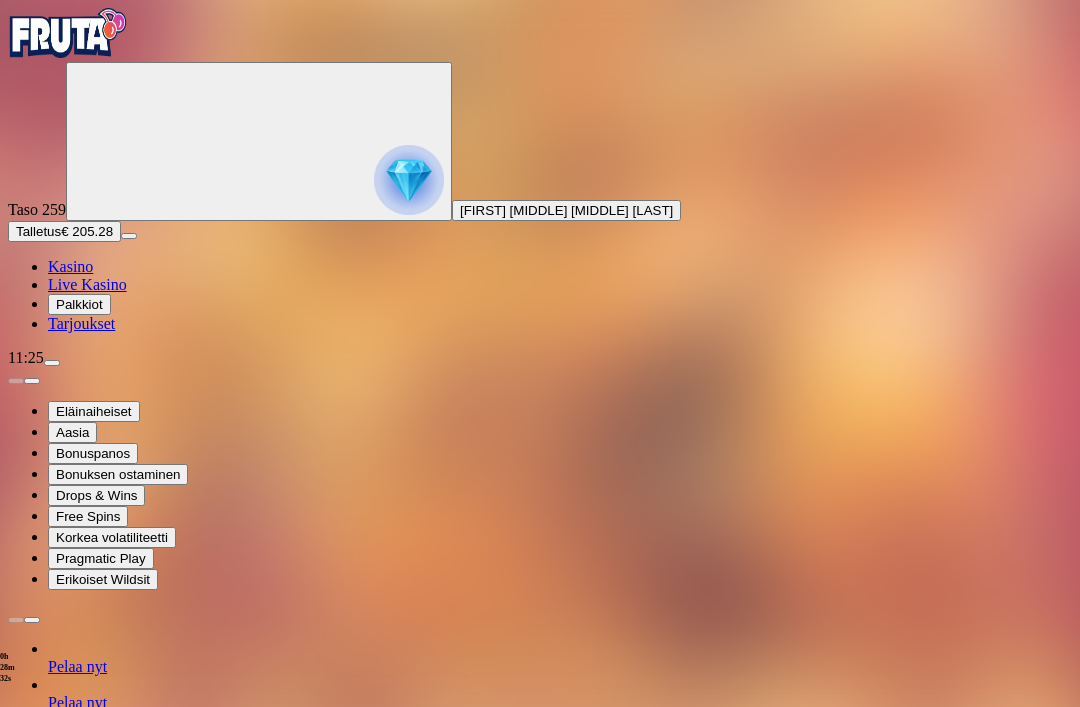 click at bounding box center [88, 1896] 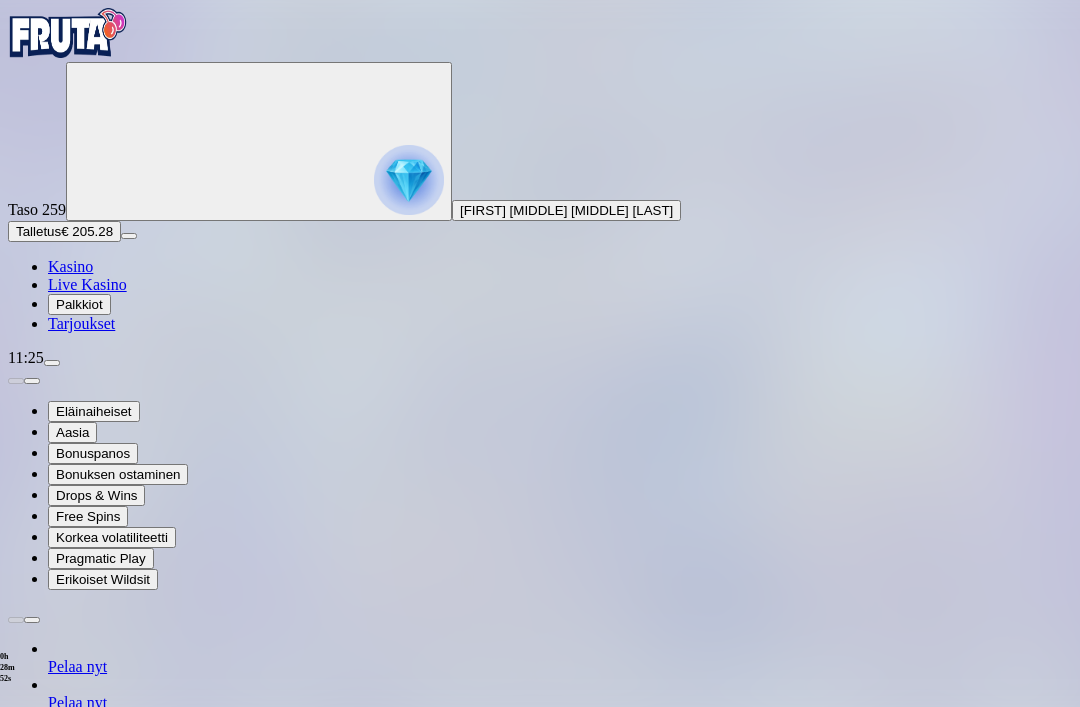 click on "0h 28m 52s Talletus Kokonaissaldo € 205.28 Kotiutus € 205.28 Bonukset € 0.00 Talletus Aulaan" at bounding box center [540, 1392] 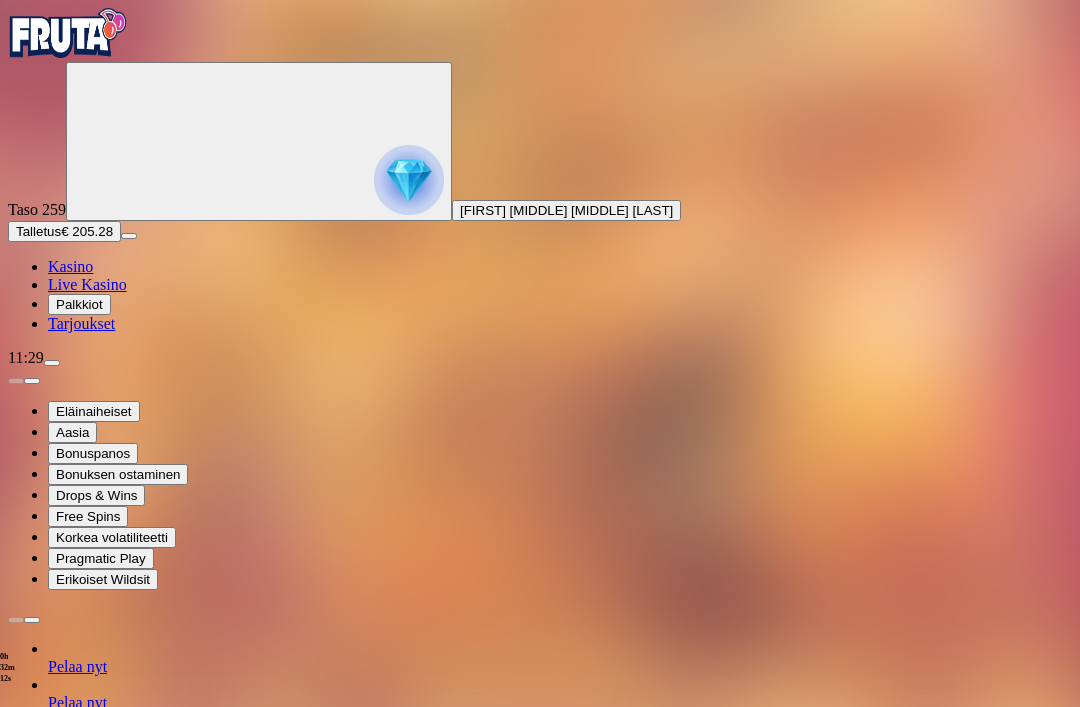 click on "Talletus € 205.28" at bounding box center [64, 231] 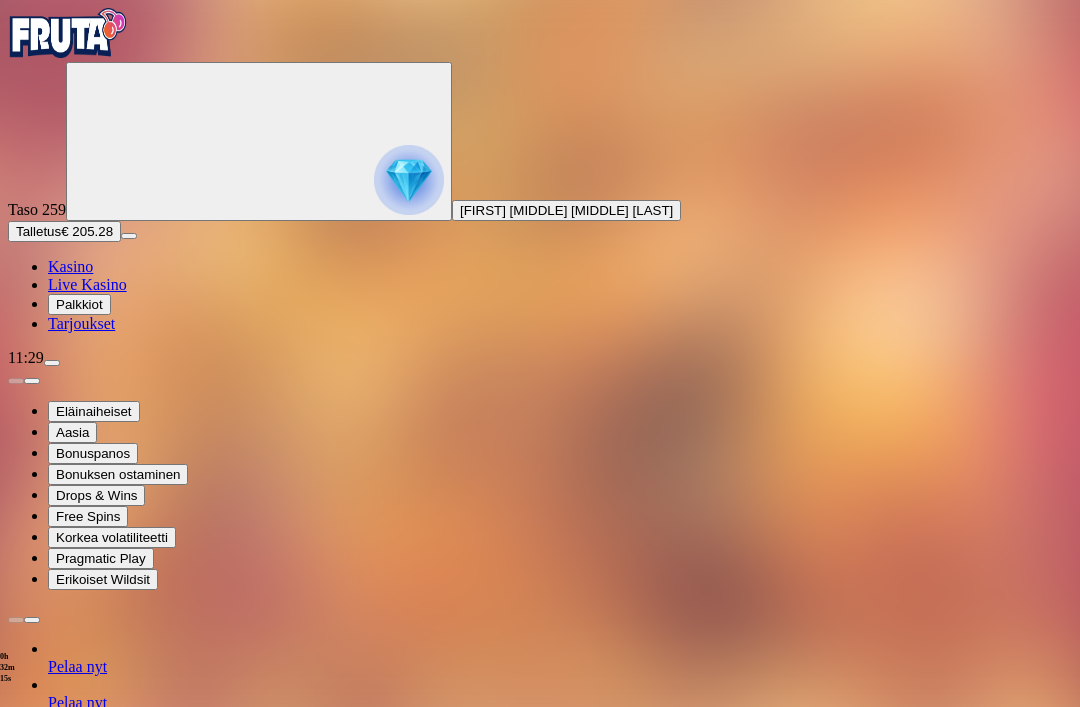 click on "***" at bounding box center (79, 2902) 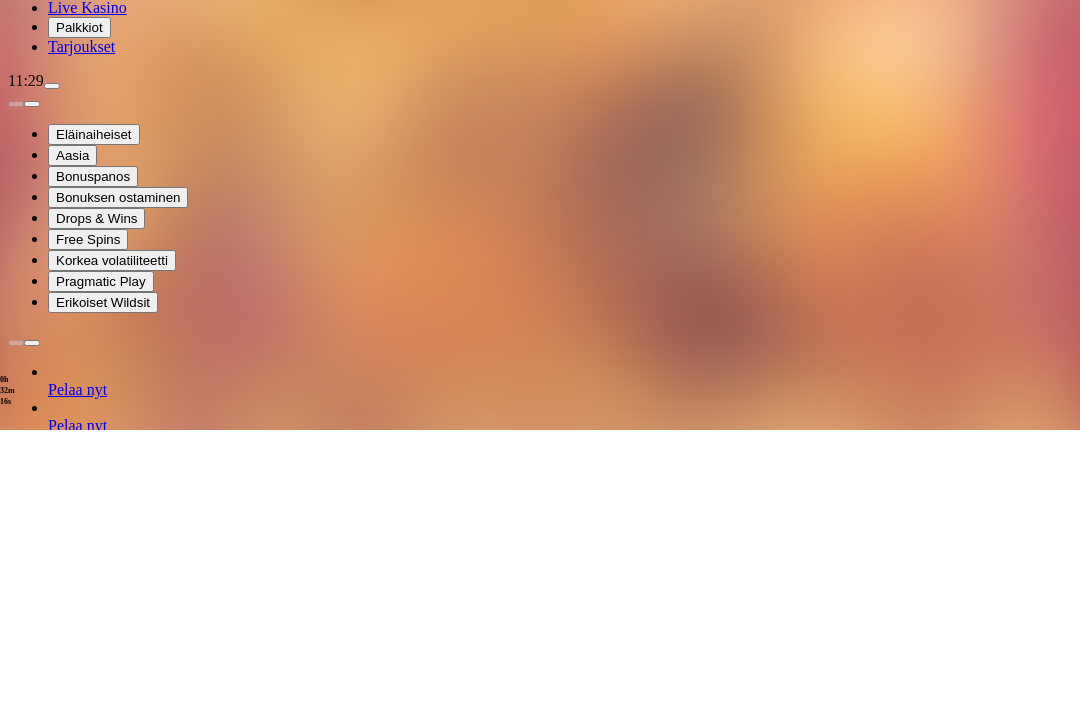 type on "*" 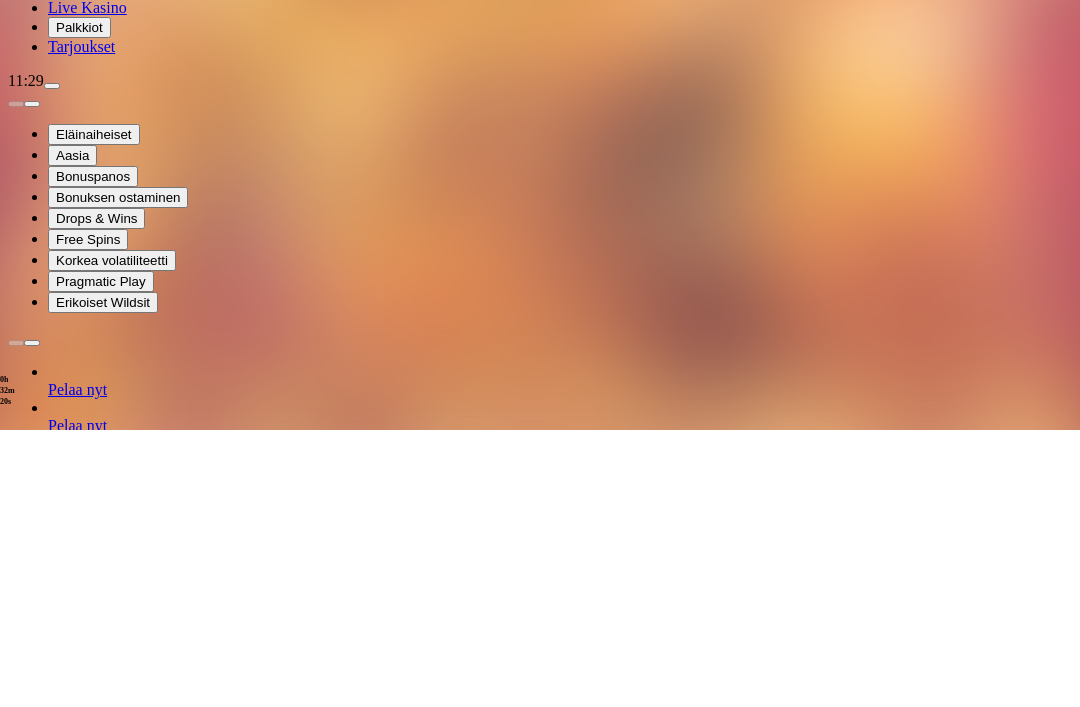 type on "***" 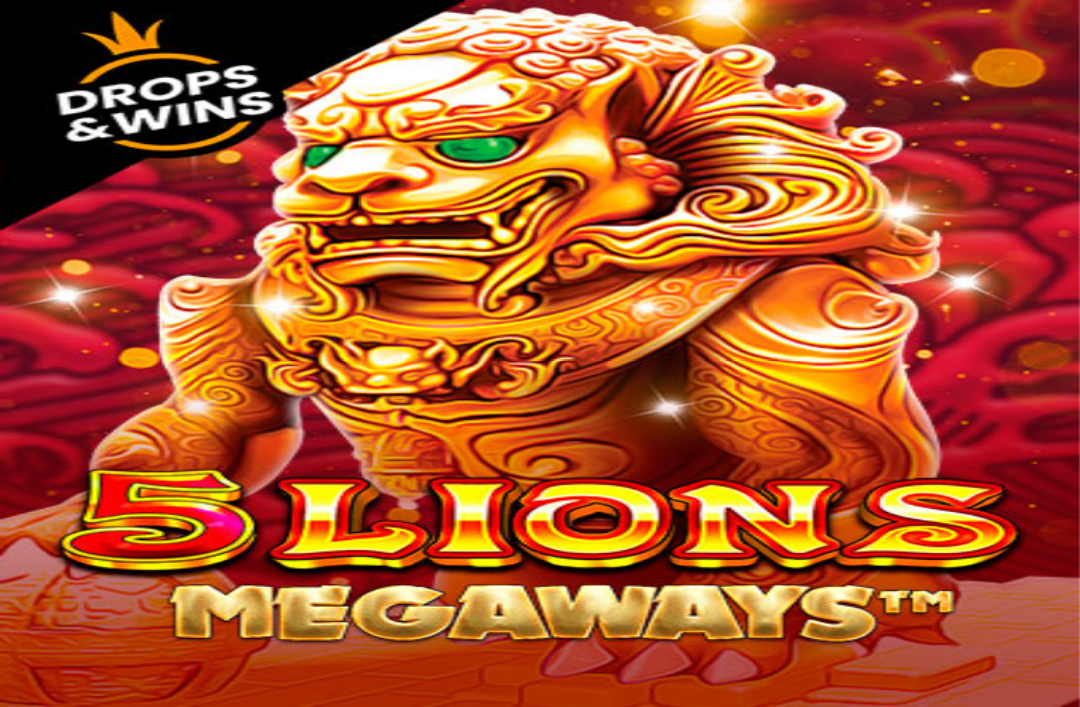 scroll, scrollTop: 0, scrollLeft: 0, axis: both 